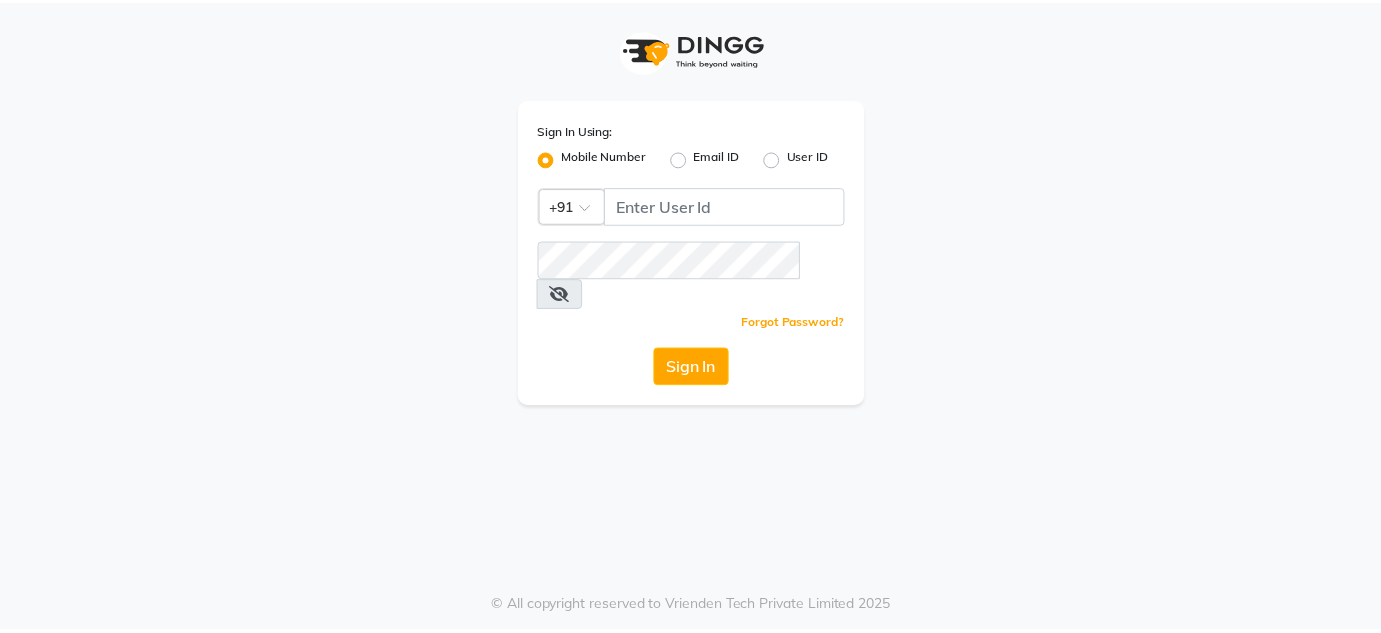 scroll, scrollTop: 0, scrollLeft: 0, axis: both 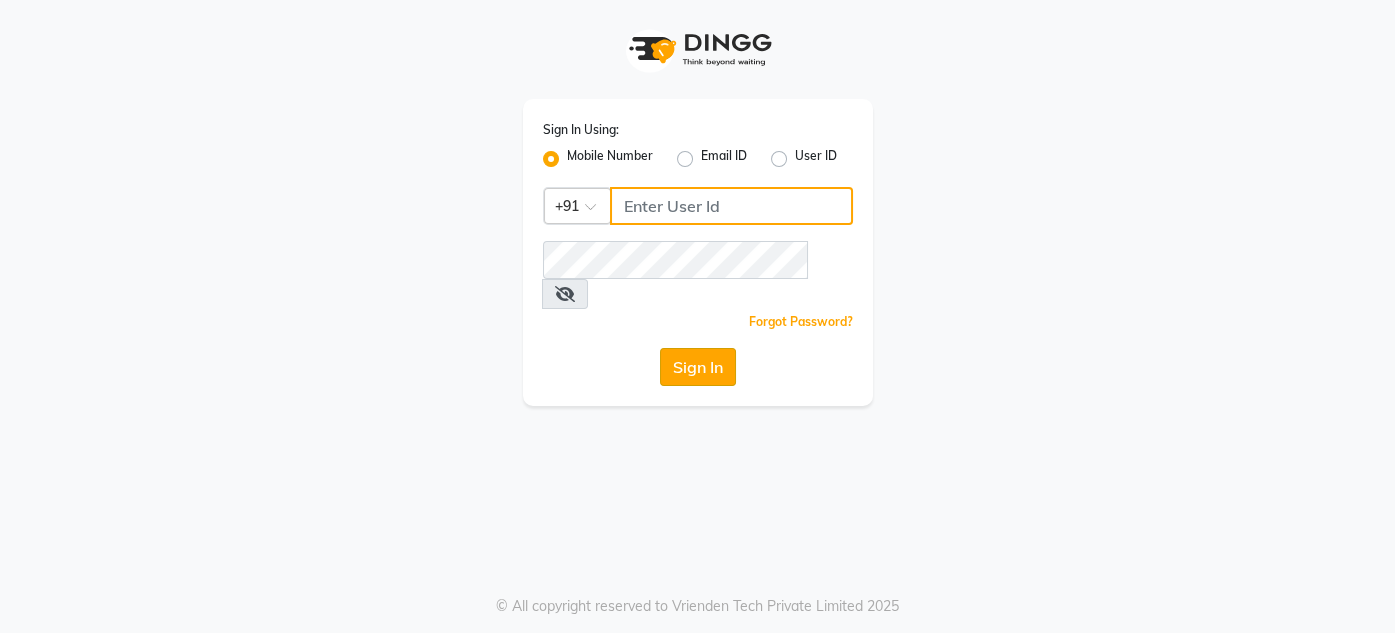 type on "[PHONE]" 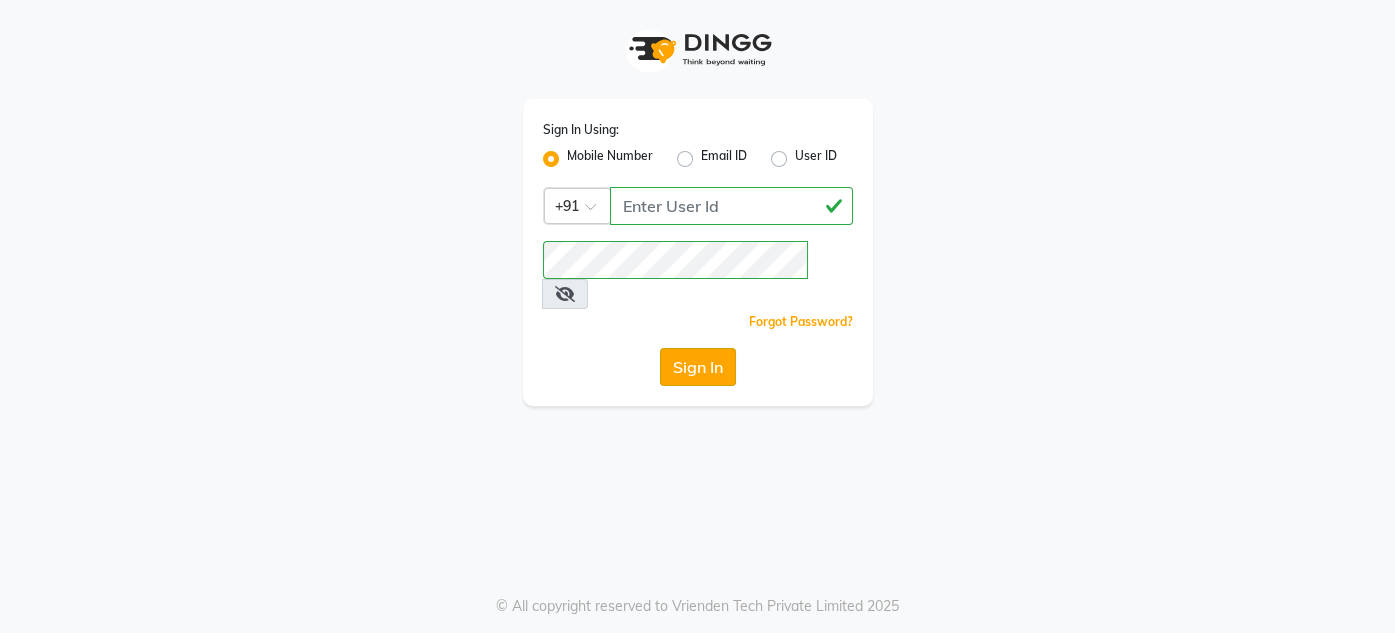 click on "Sign In" 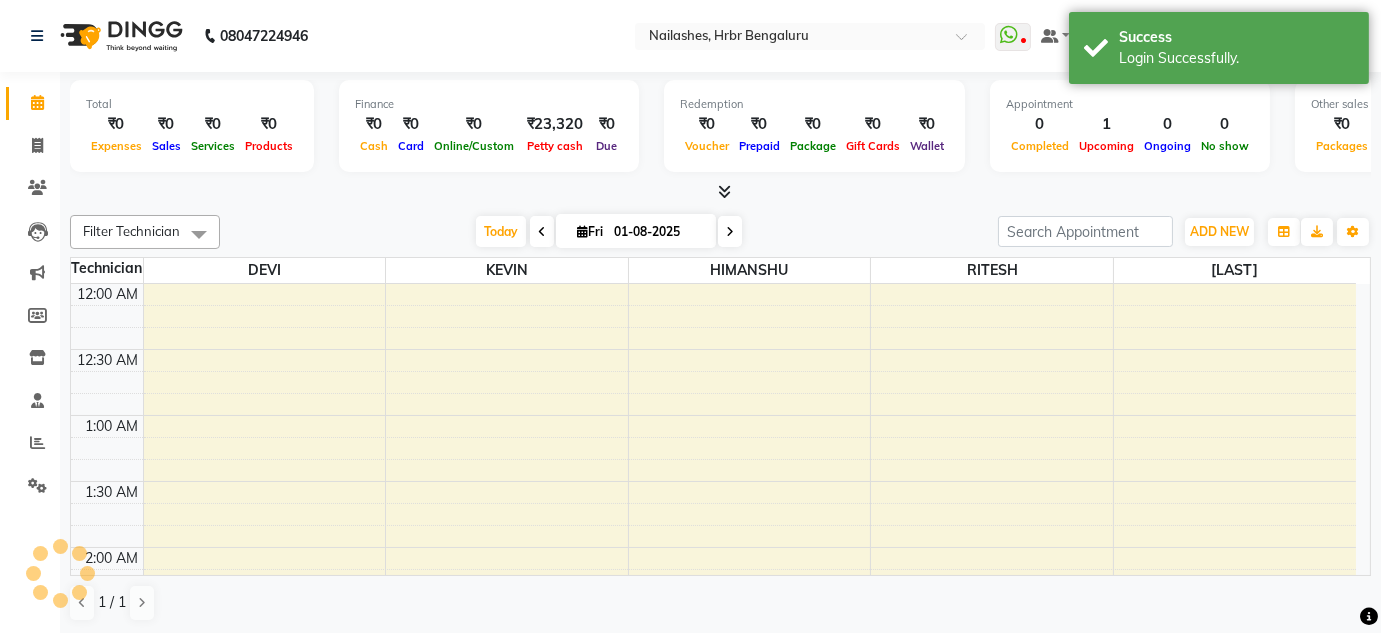 scroll, scrollTop: 0, scrollLeft: 0, axis: both 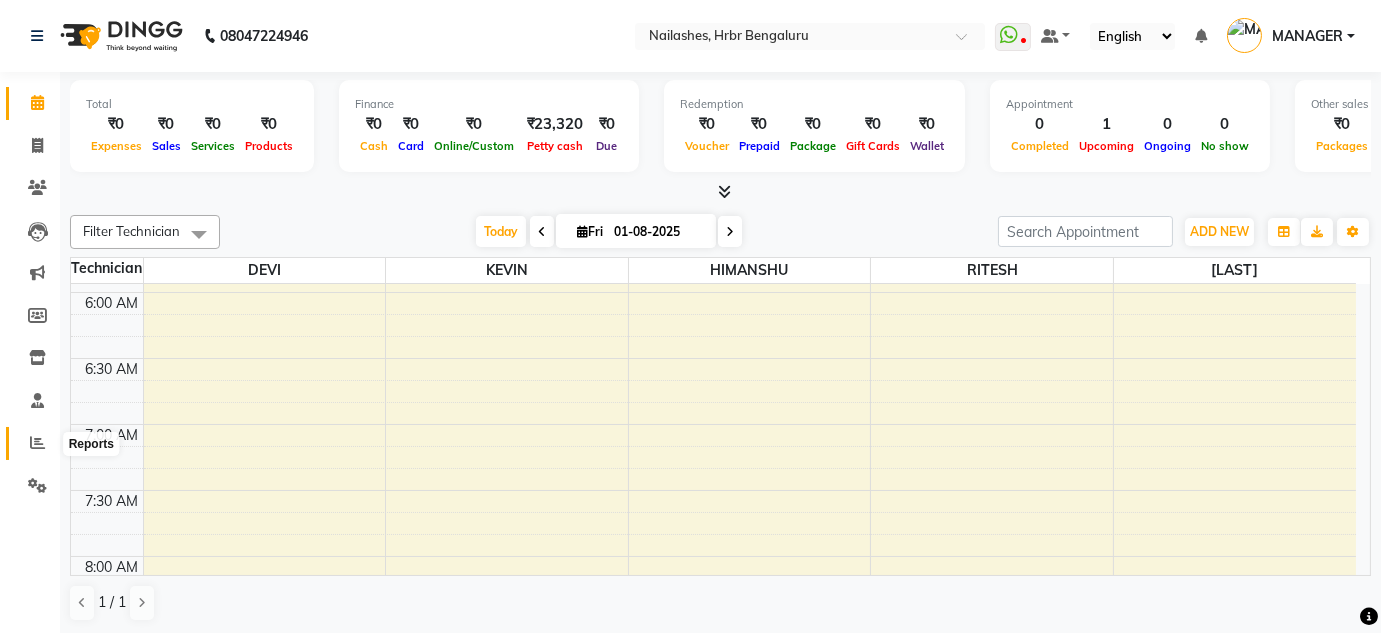click 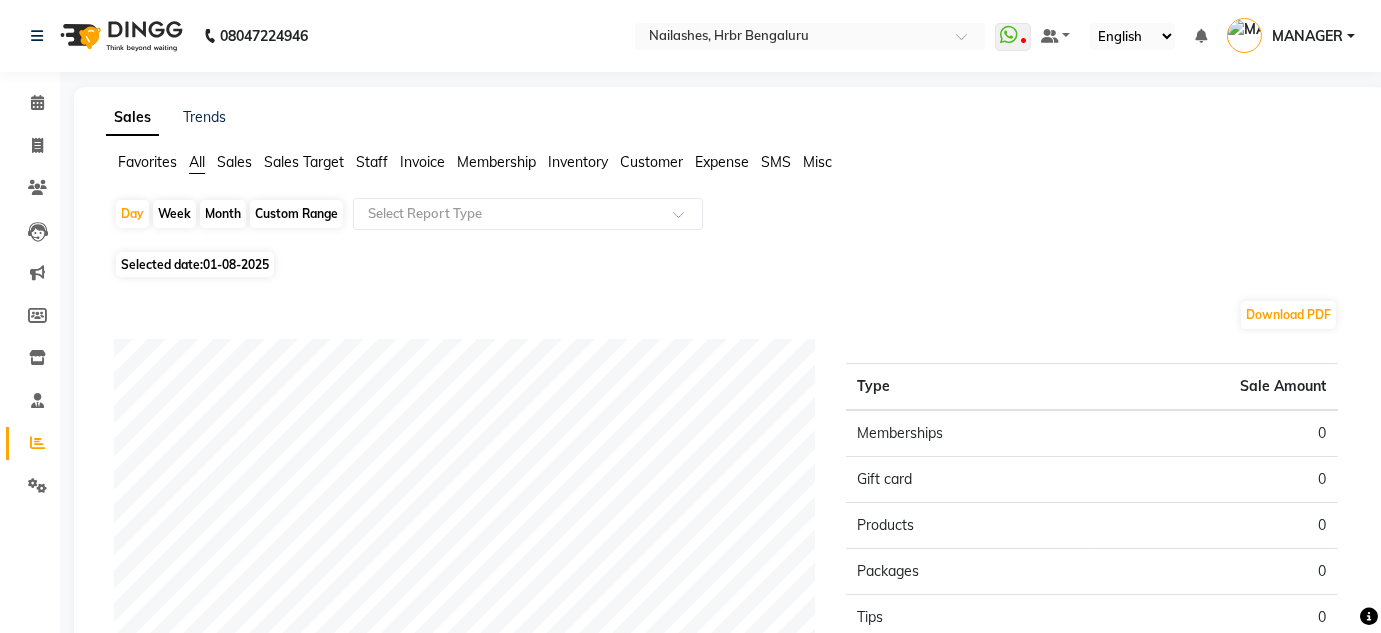 click on "Staff" 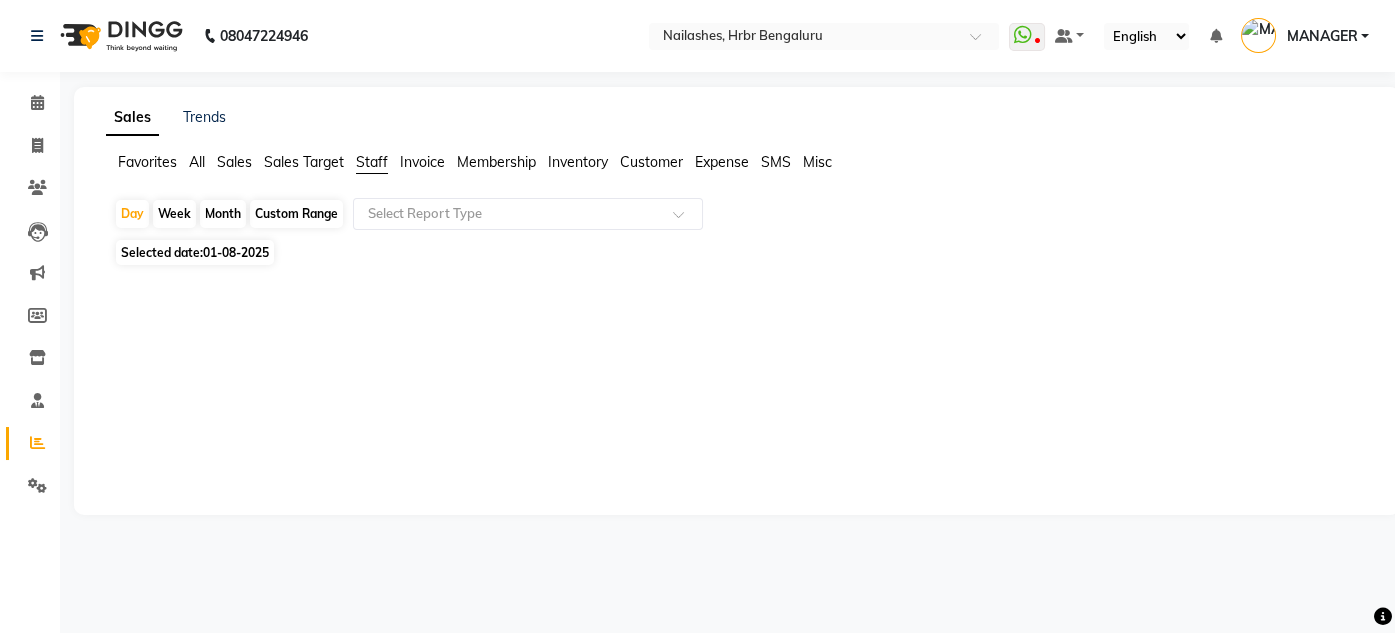 click on "Selected date:  01-08-2025" 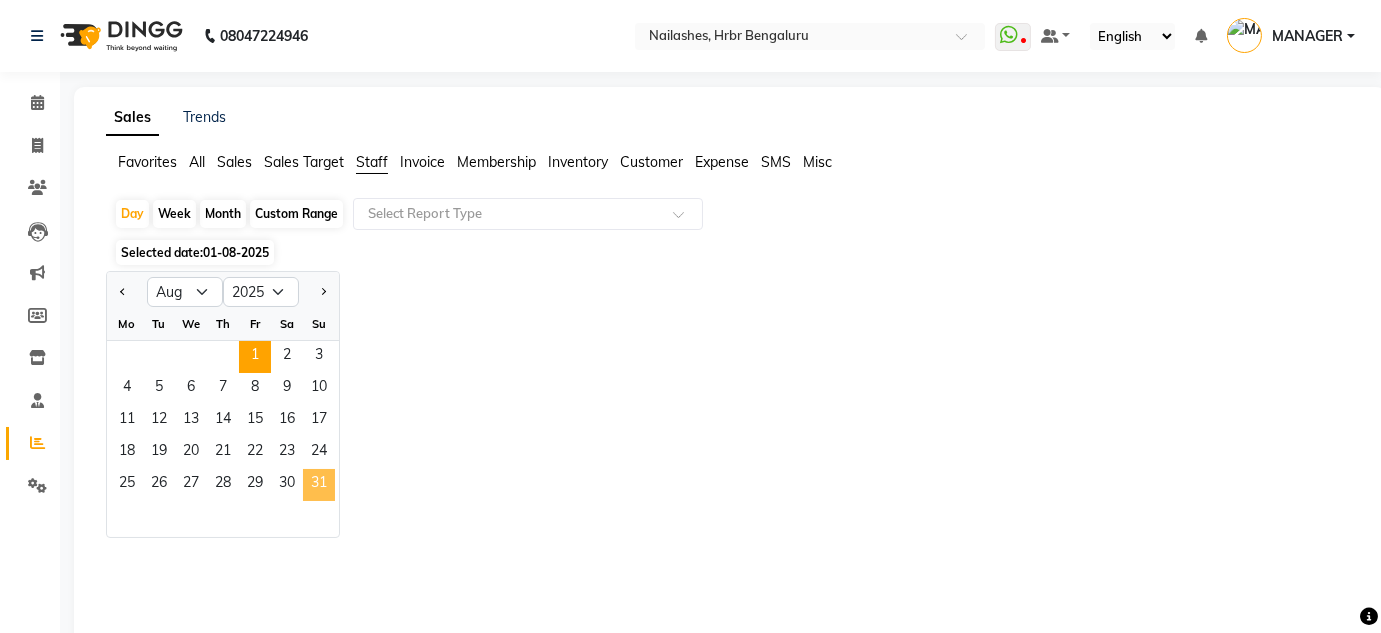click on "31" 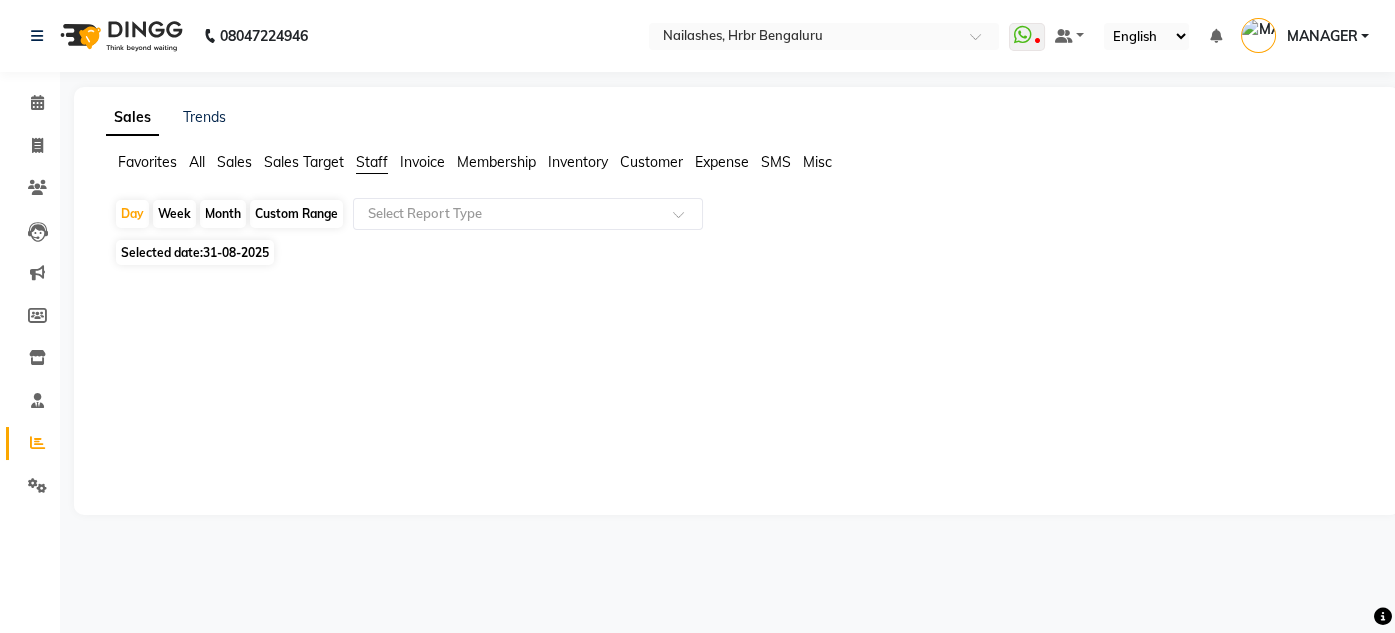 click on "Selected date:  31-08-2025" 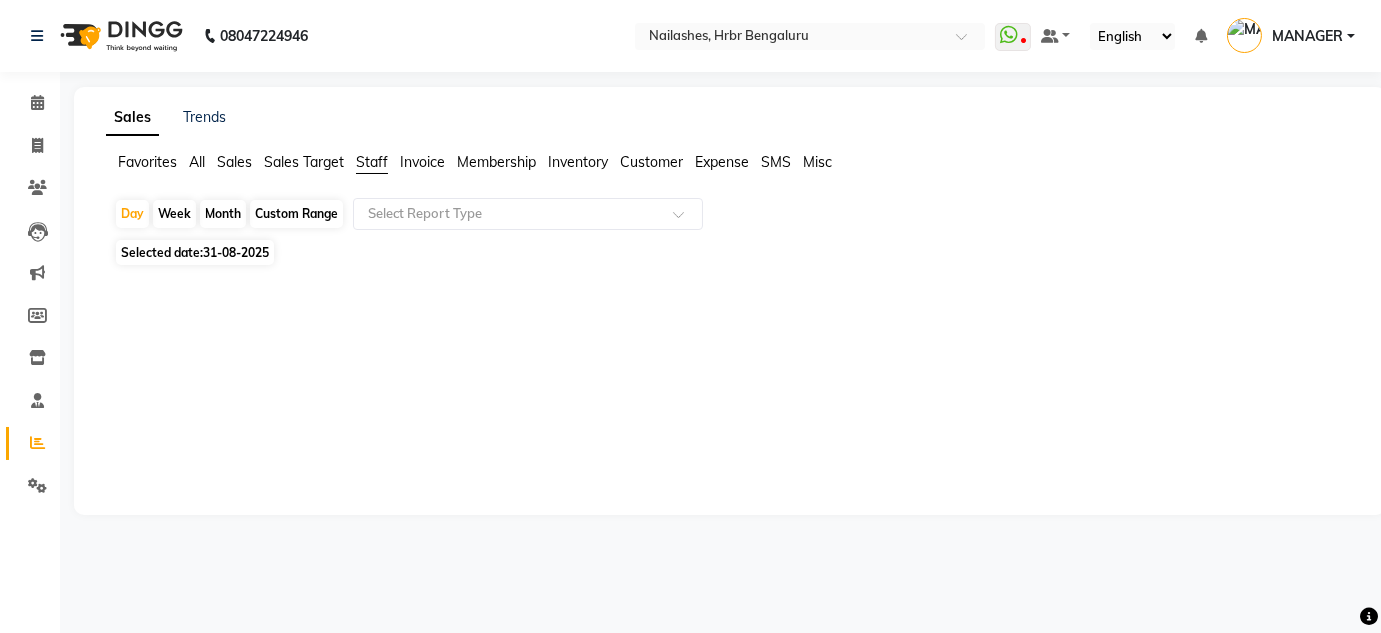 select on "8" 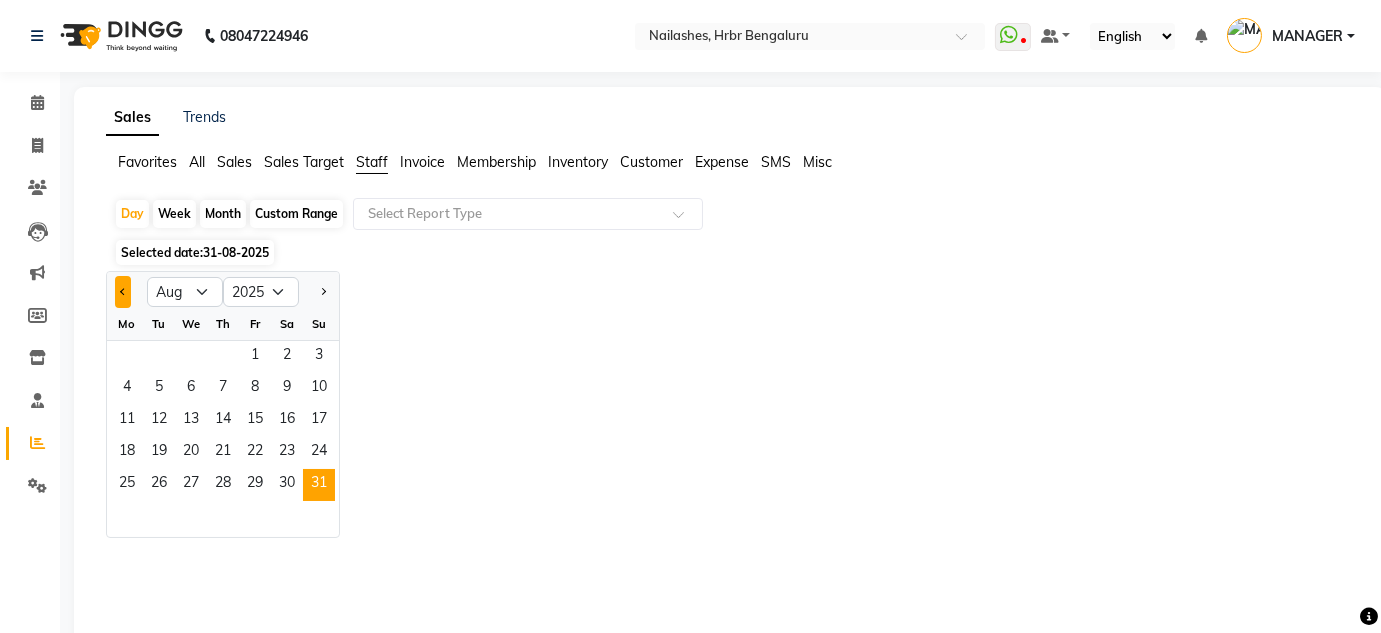 click 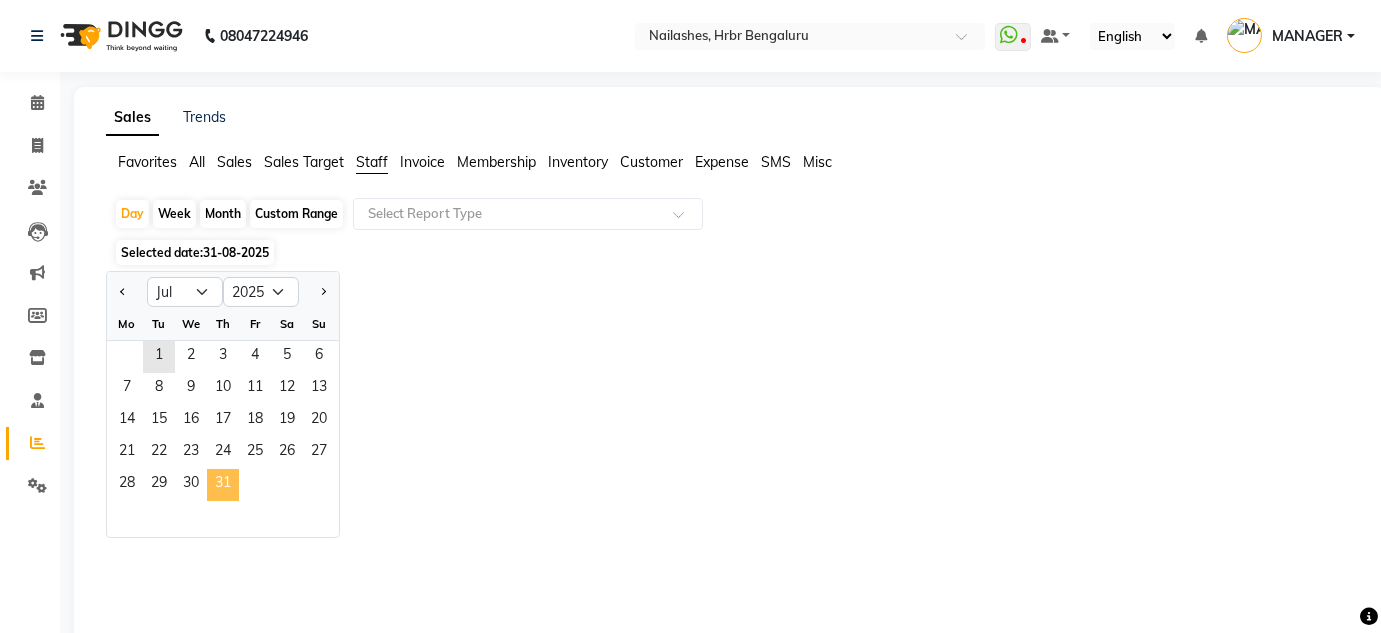 click on "31" 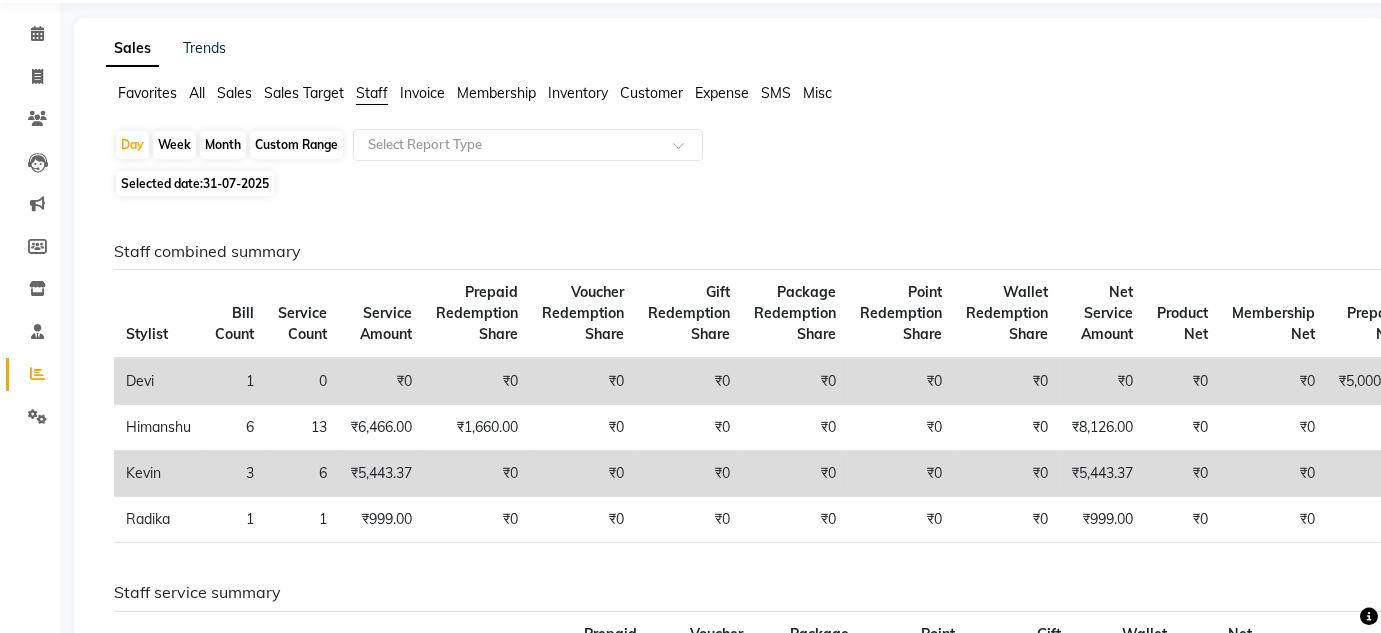 scroll, scrollTop: 72, scrollLeft: 0, axis: vertical 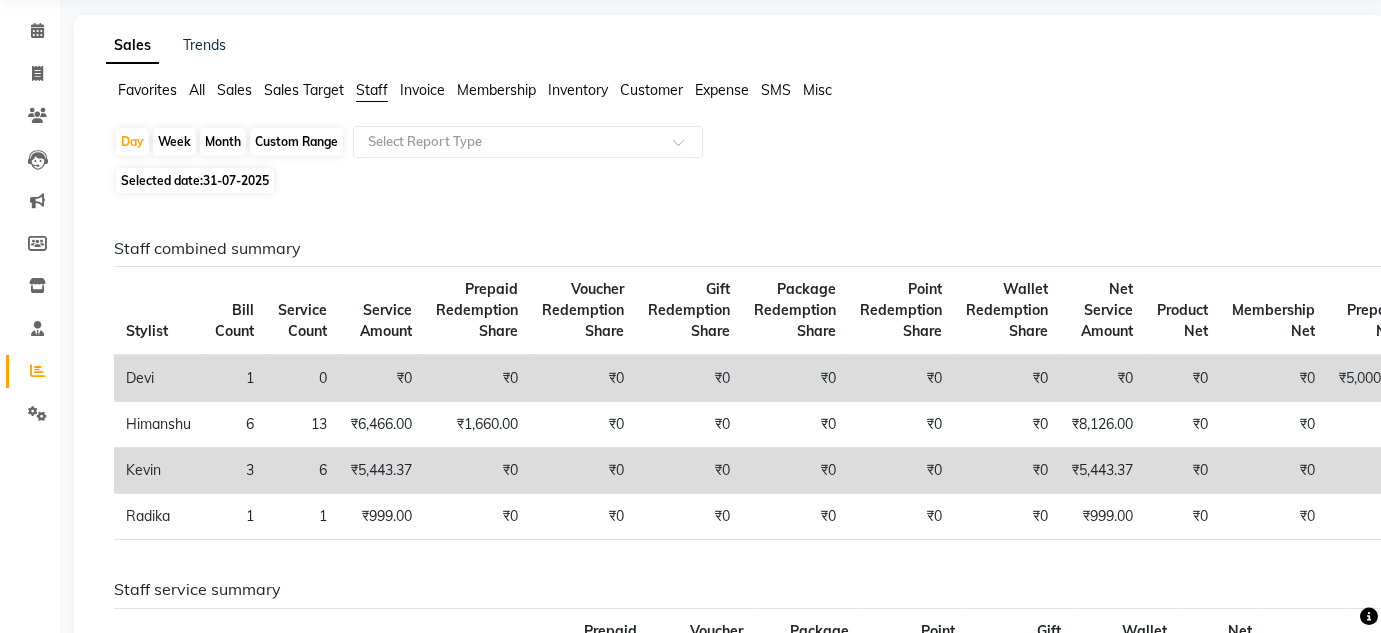 click on "Month" 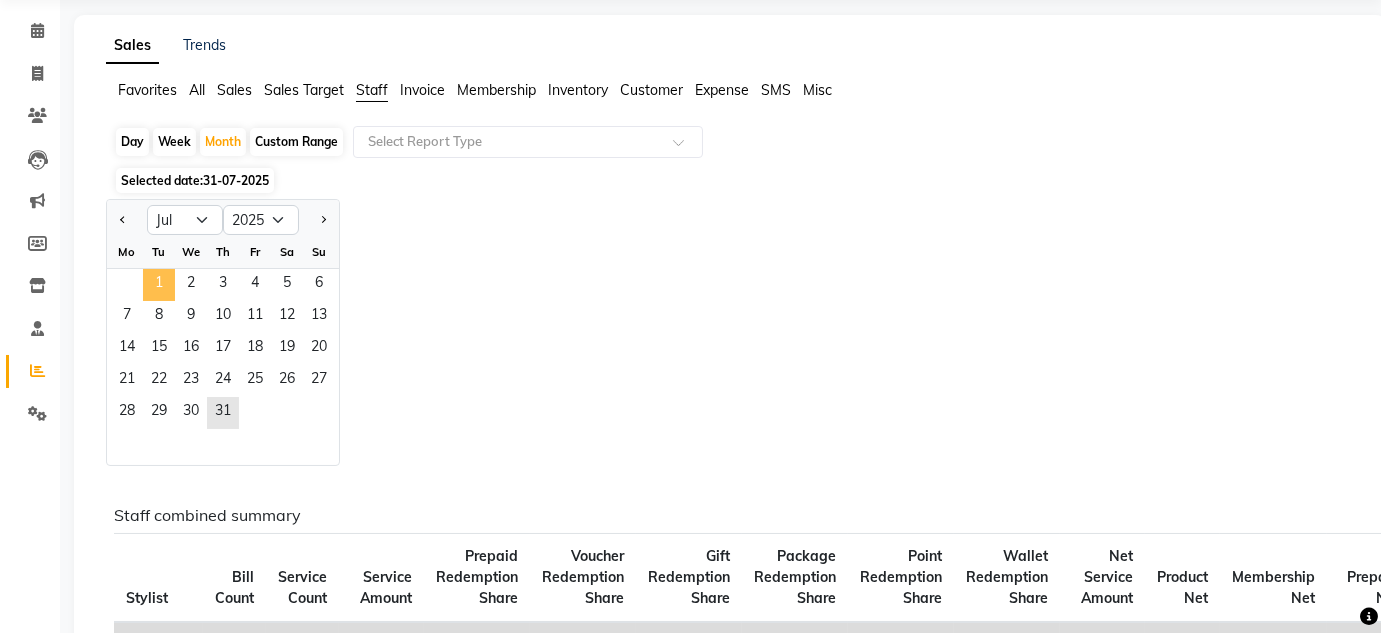 click on "1" 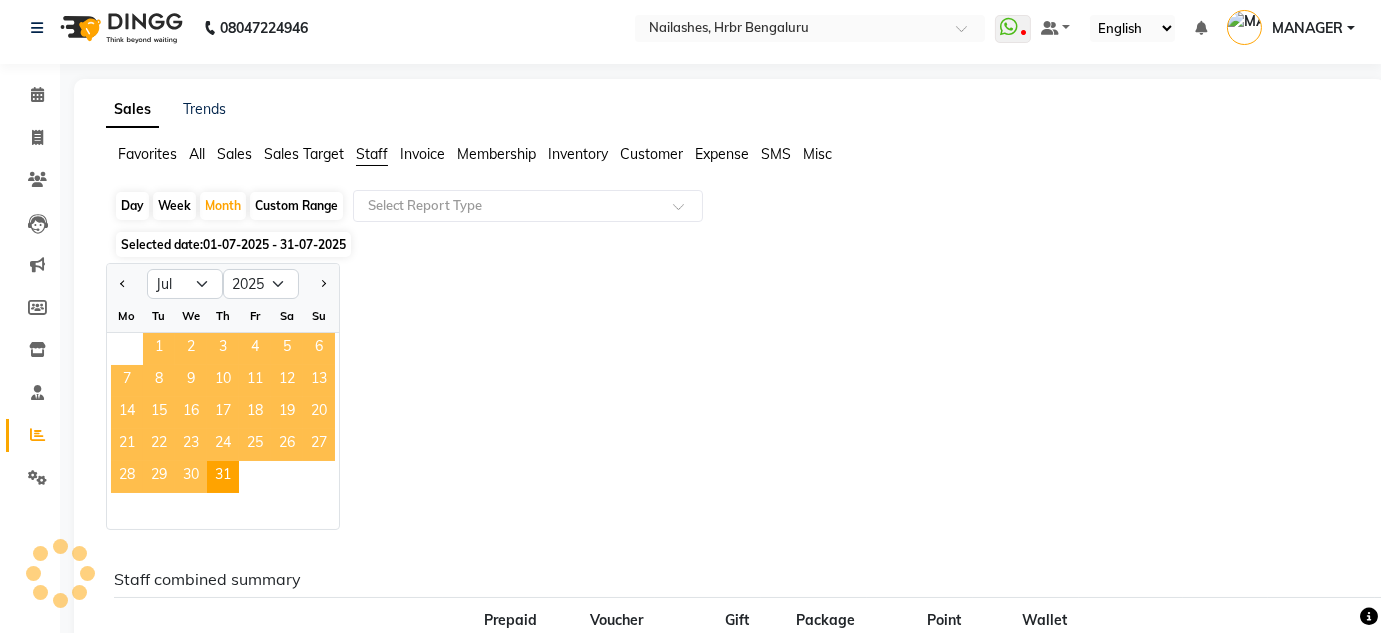scroll, scrollTop: 72, scrollLeft: 0, axis: vertical 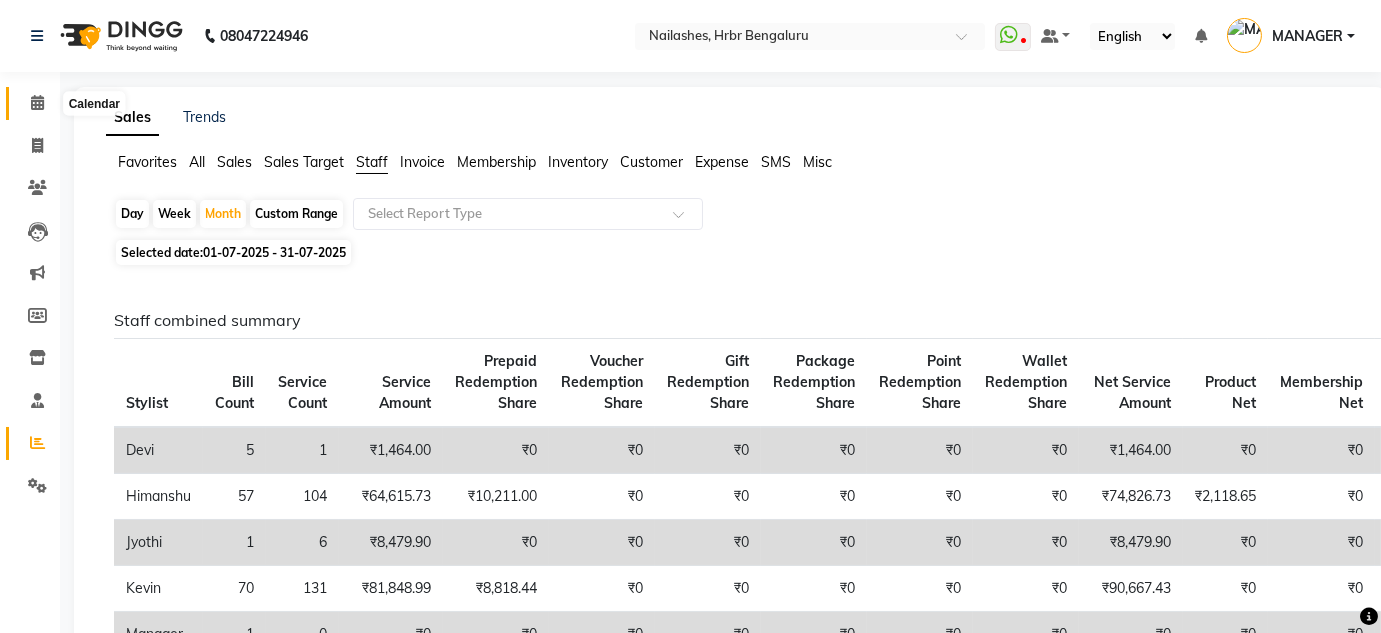 click 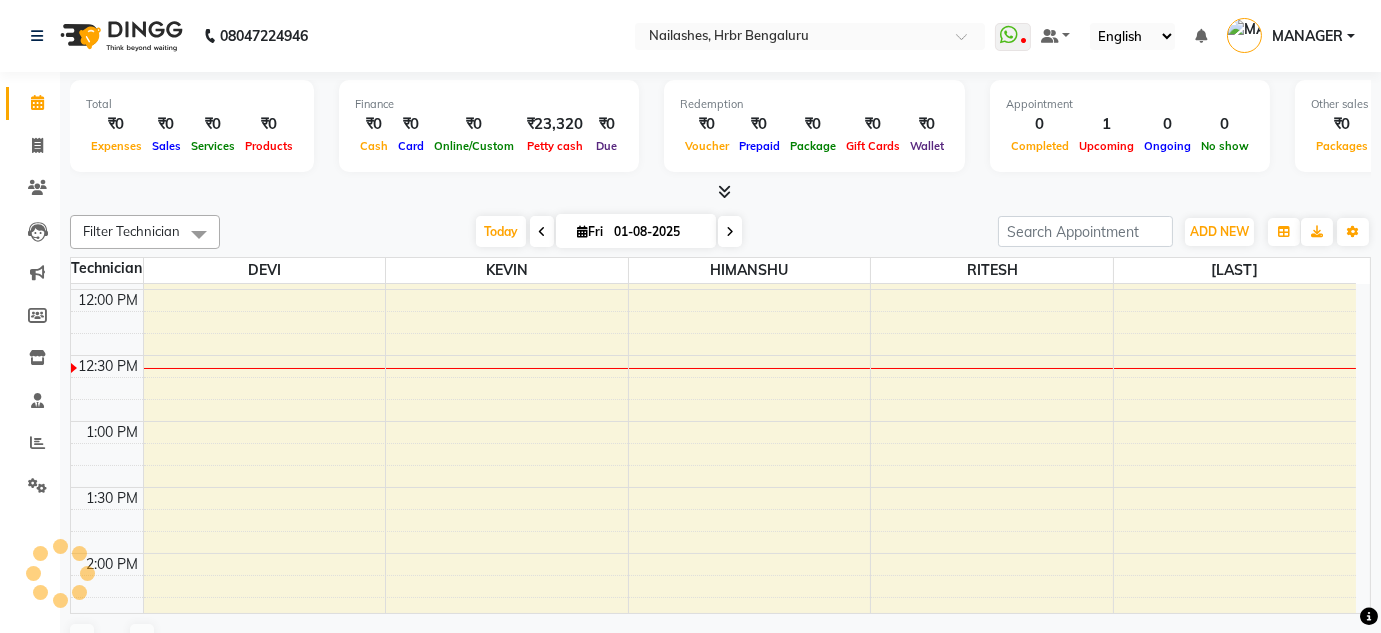 scroll, scrollTop: 0, scrollLeft: 0, axis: both 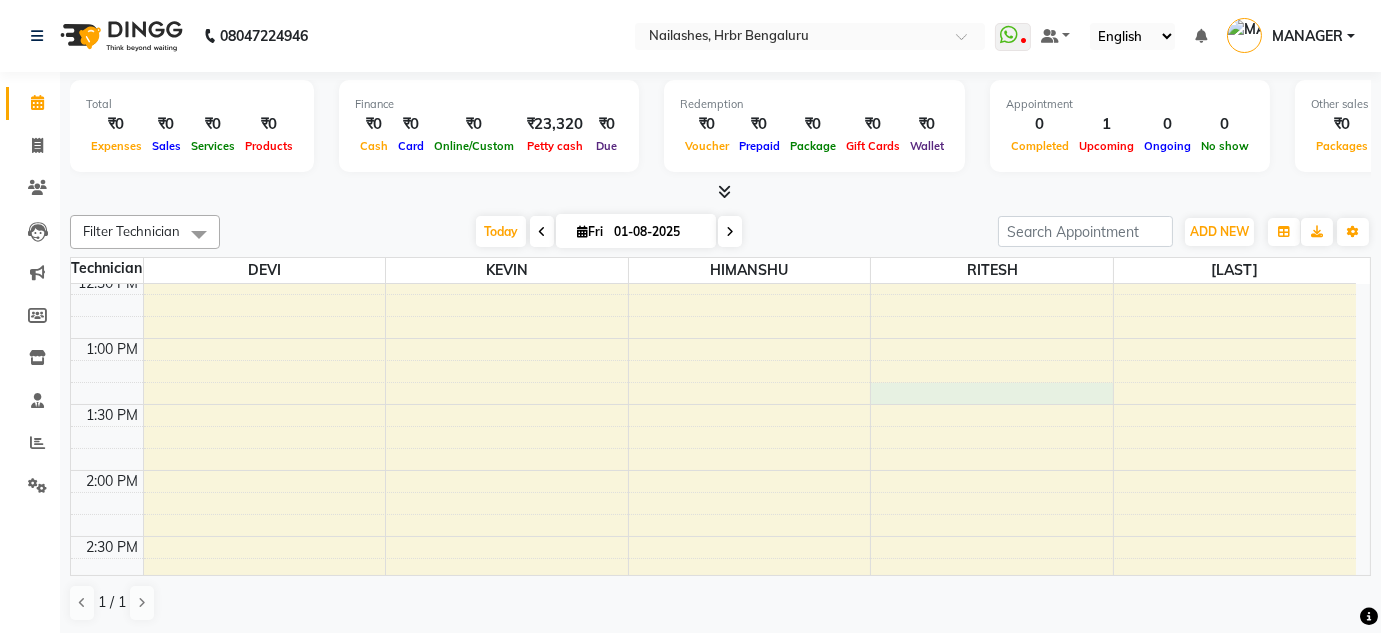 click on "12:00 AM 12:30 AM 1:00 AM 1:30 AM 2:00 AM 2:30 AM 3:00 AM 3:30 AM 4:00 AM 4:30 AM 5:00 AM 5:30 AM 6:00 AM 6:30 AM 7:00 AM 7:30 AM 8:00 AM 8:30 AM 9:00 AM 9:30 AM 10:00 AM 10:30 AM 11:00 AM 11:30 AM 12:00 PM 12:30 PM 1:00 PM 1:30 PM 2:00 PM 2:30 PM 3:00 PM 3:30 PM 4:00 PM 4:30 PM 5:00 PM 5:30 PM 6:00 PM 6:30 PM 7:00 PM 7:30 PM 8:00 PM 8:30 PM 9:00 PM 9:30 PM             [AREA], TK01, [TIME]-[TIME], EXTENSON SOLID GEL COLOUR OFFER" at bounding box center (713, 74) 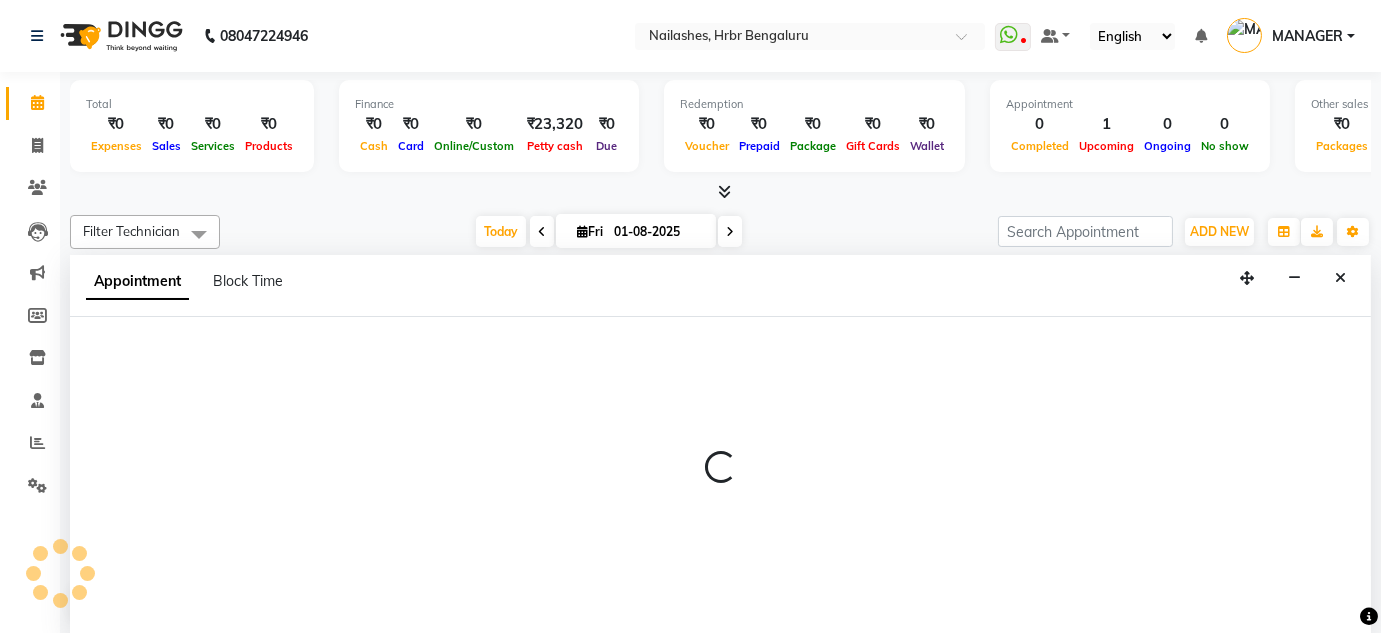 scroll, scrollTop: 1, scrollLeft: 0, axis: vertical 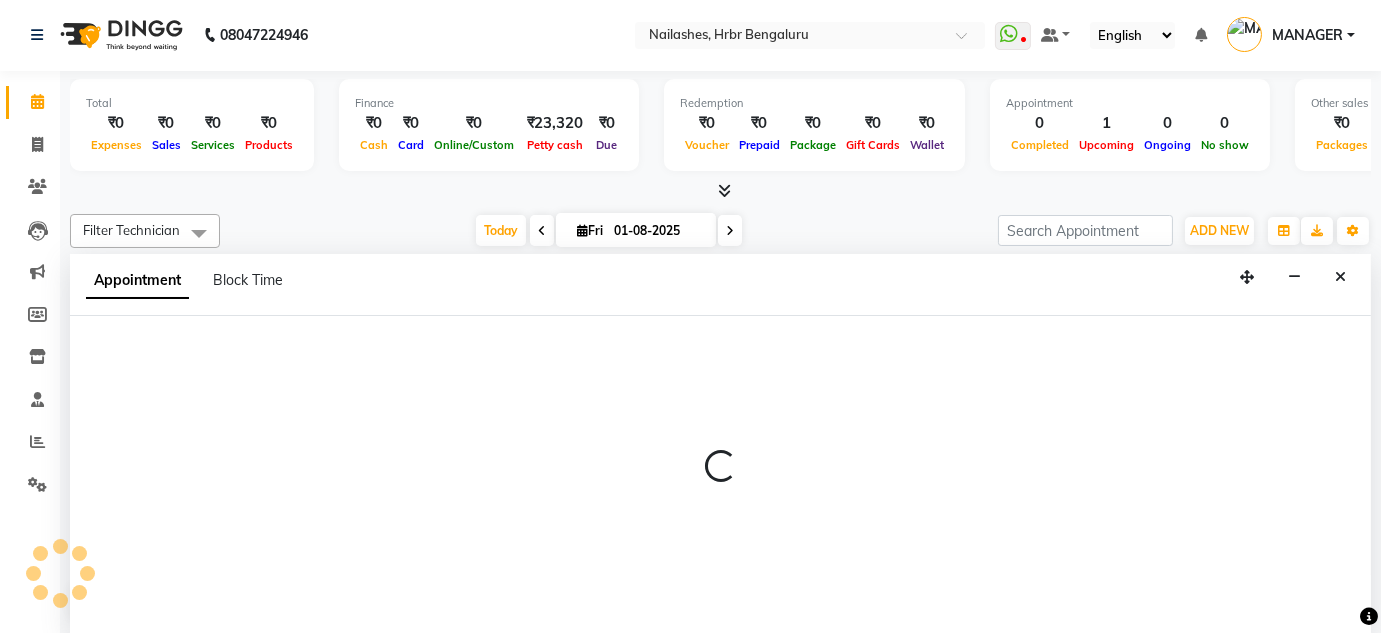 select on "84501" 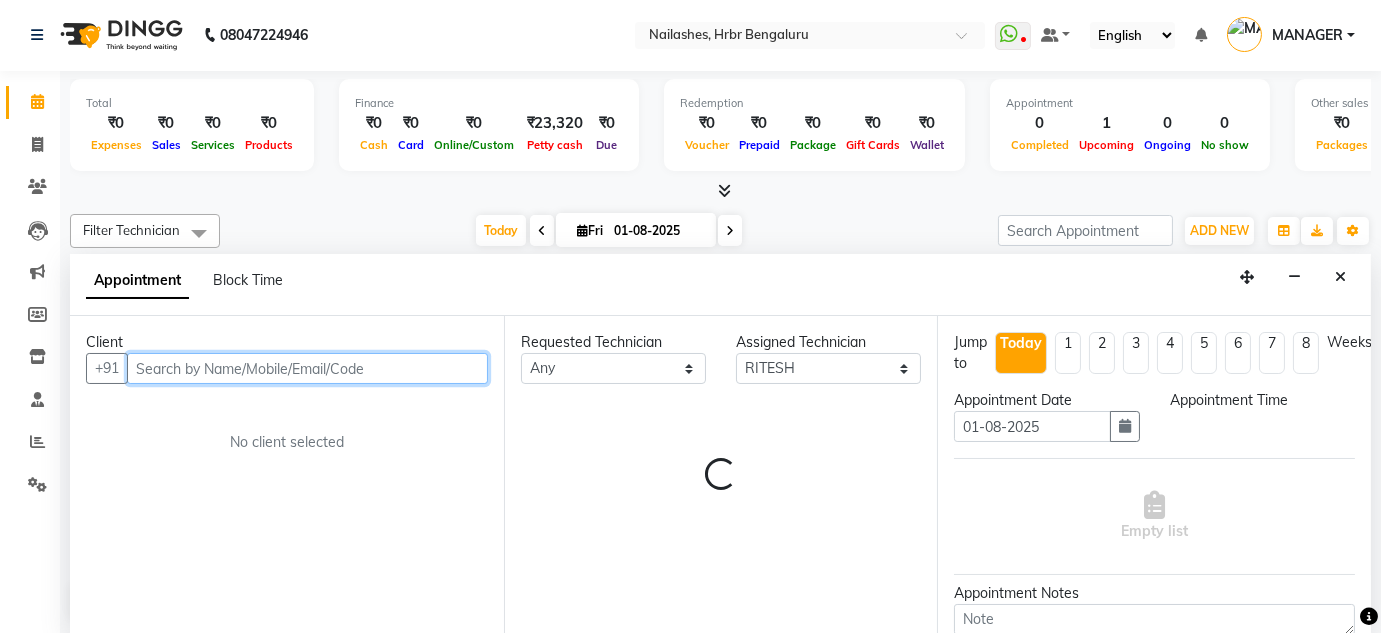 select on "810" 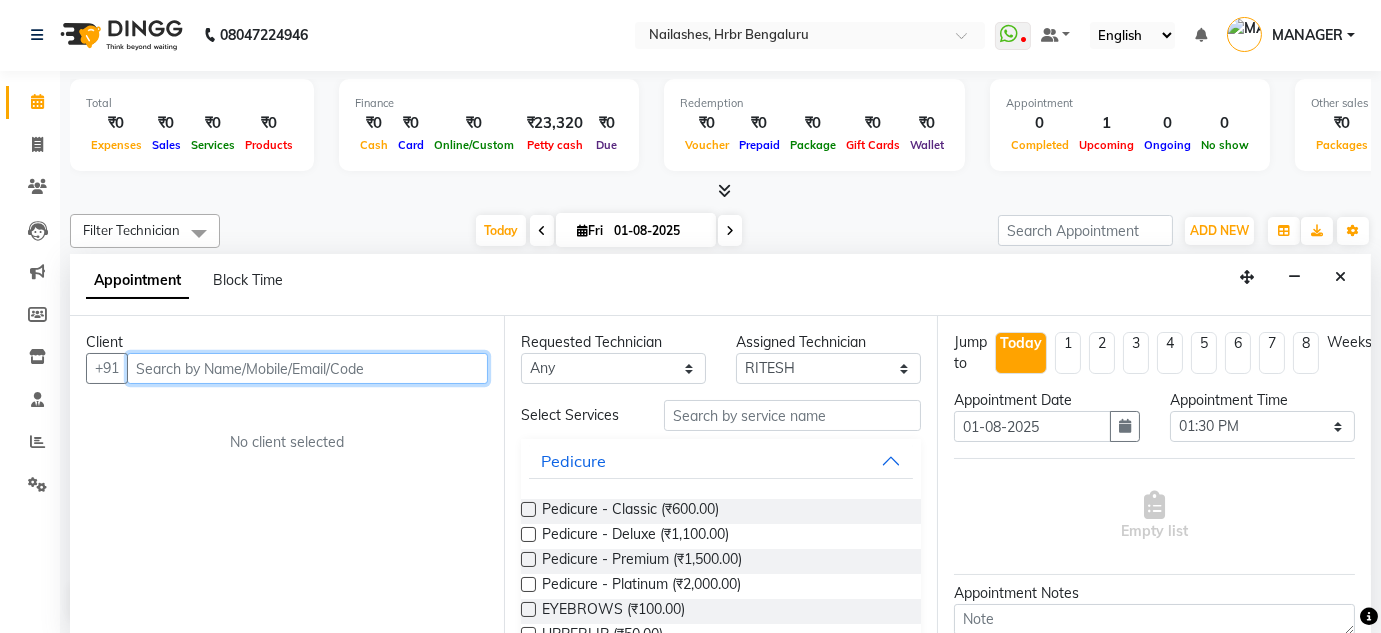 click at bounding box center (307, 368) 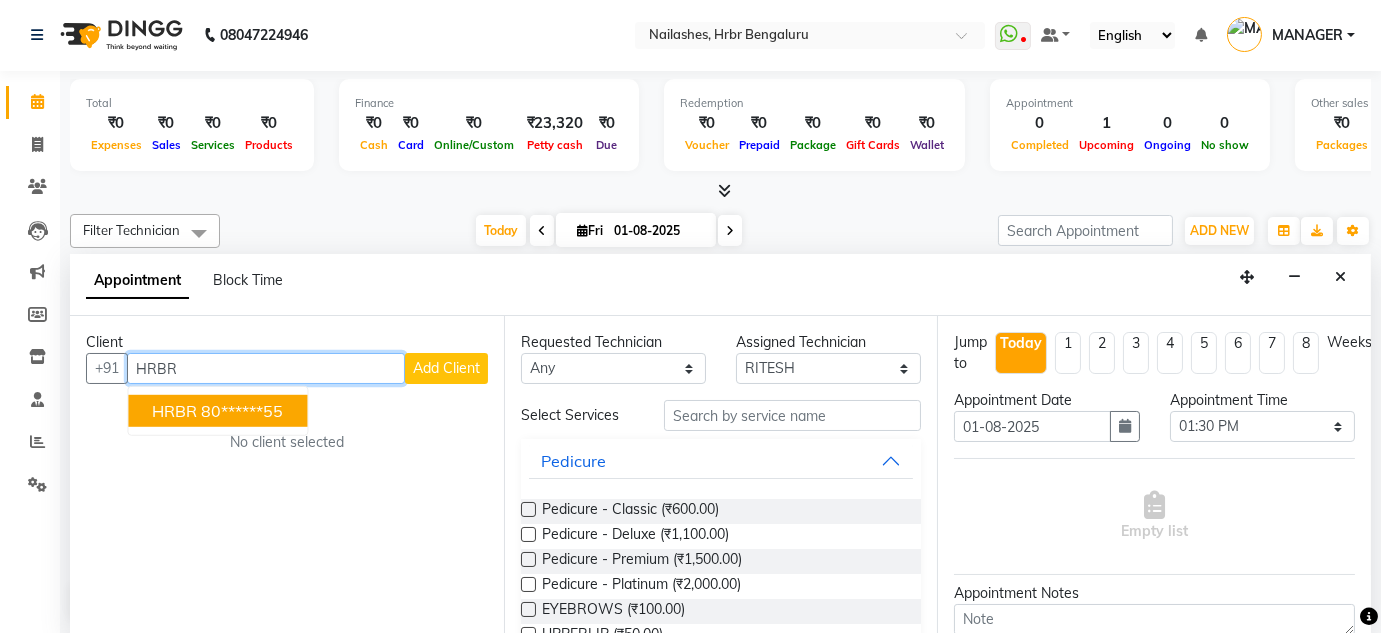 click on "HRBR" at bounding box center (174, 411) 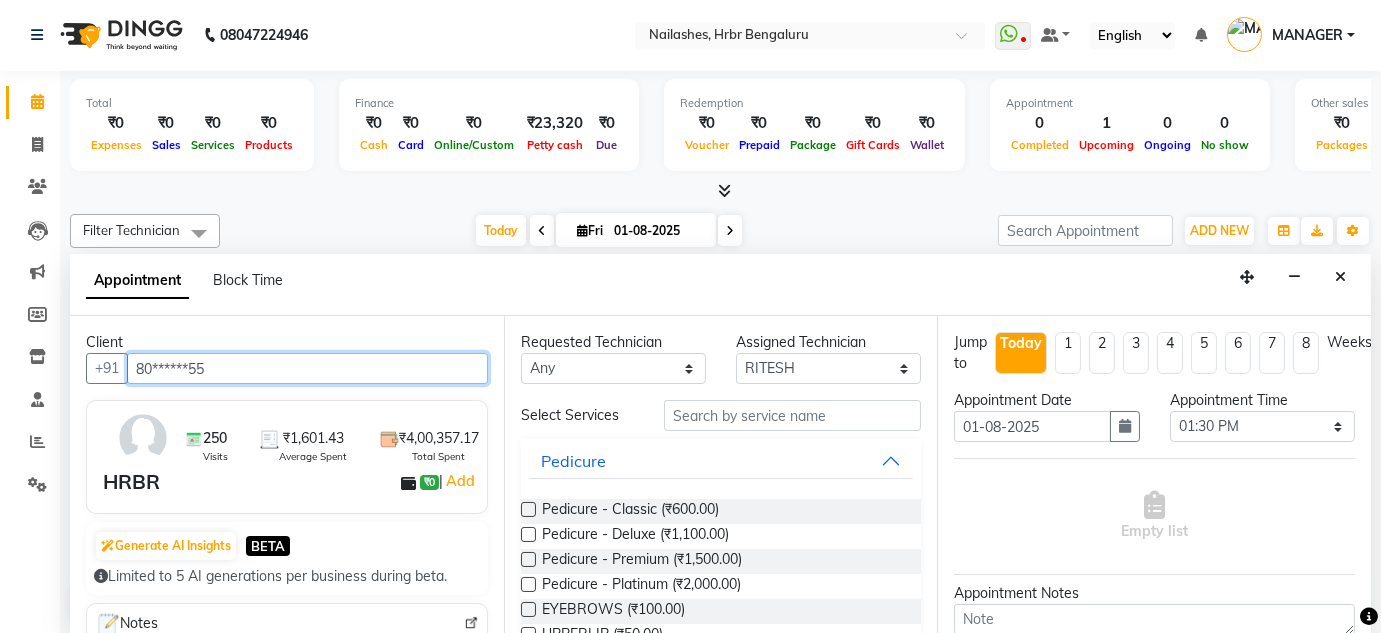 type on "80******55" 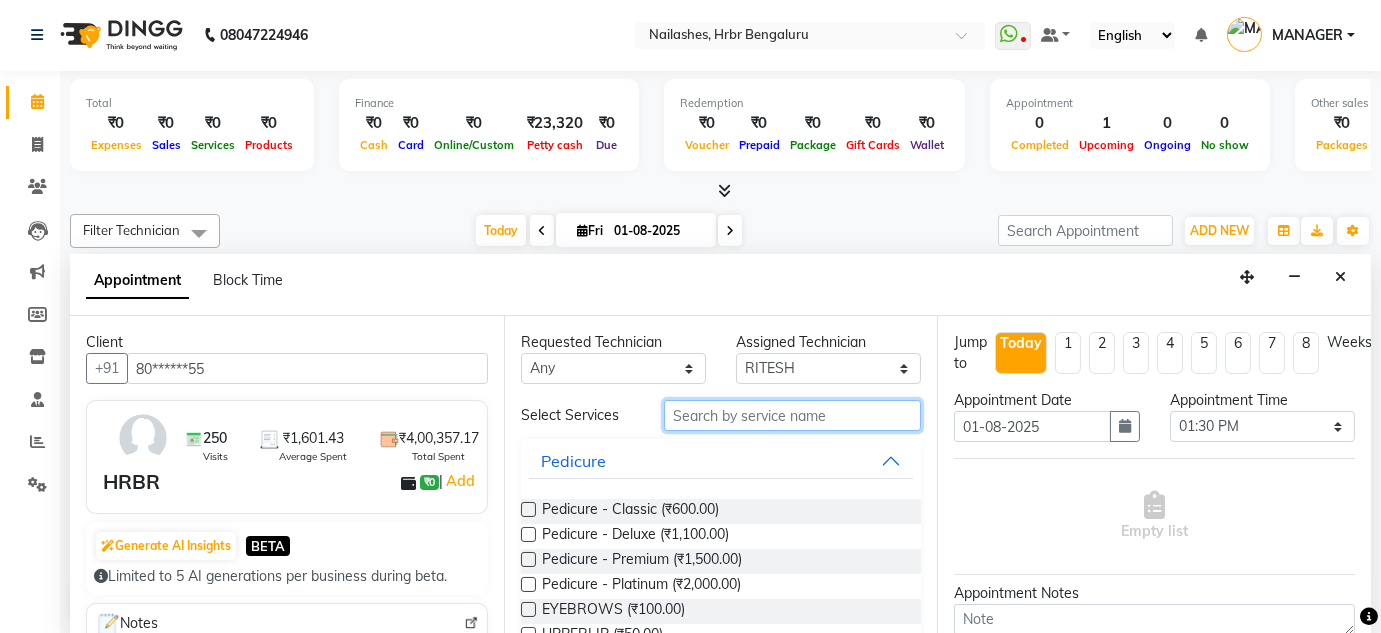 click at bounding box center [792, 415] 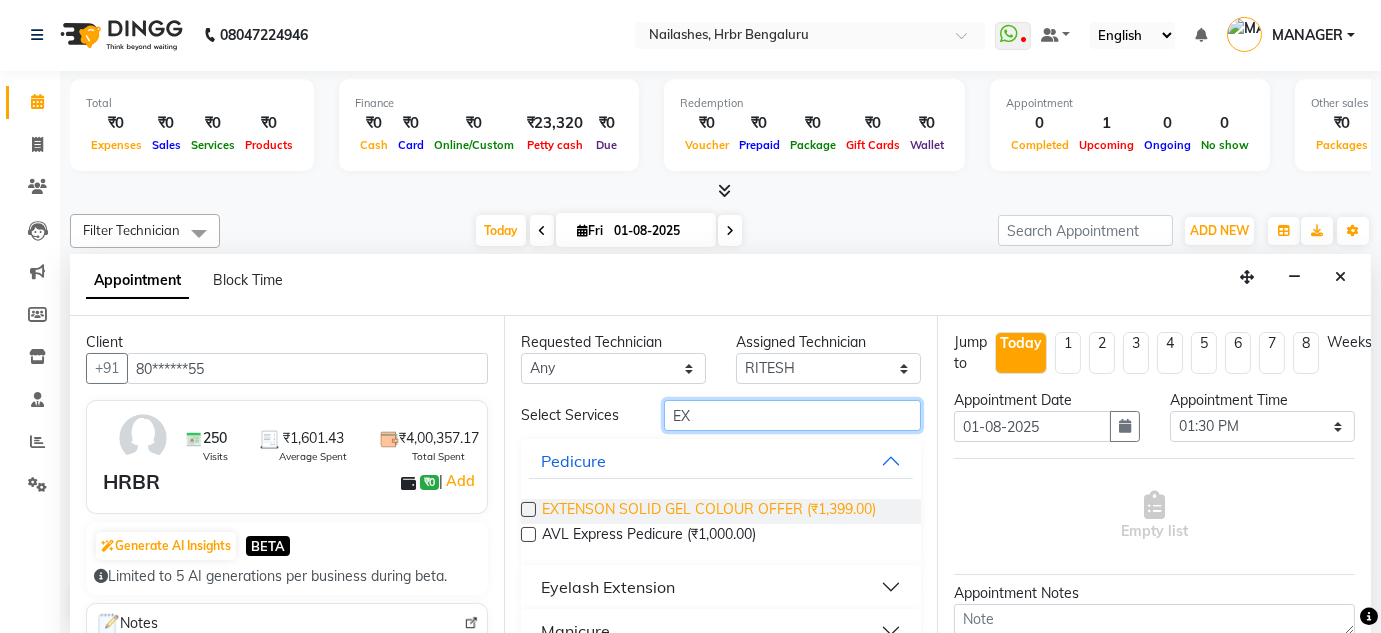 type on "EX" 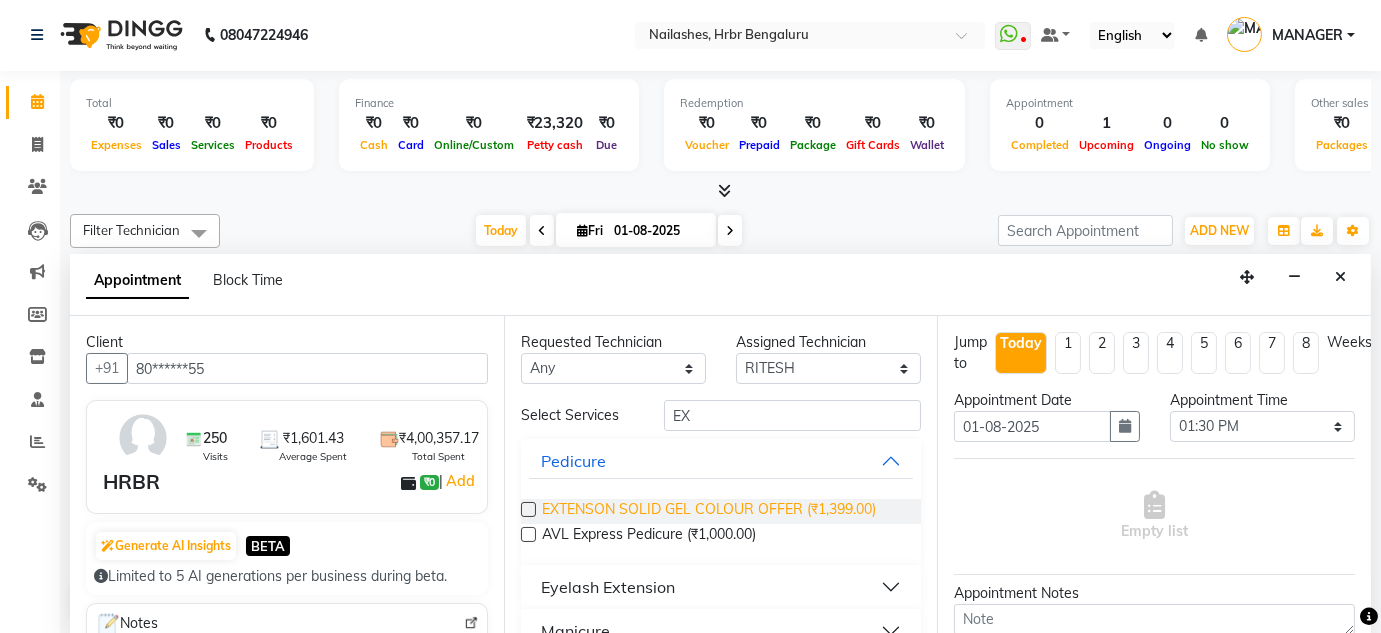 click on "EXTENSON SOLID GEL COLOUR OFFER (₹1,399.00)" at bounding box center [709, 511] 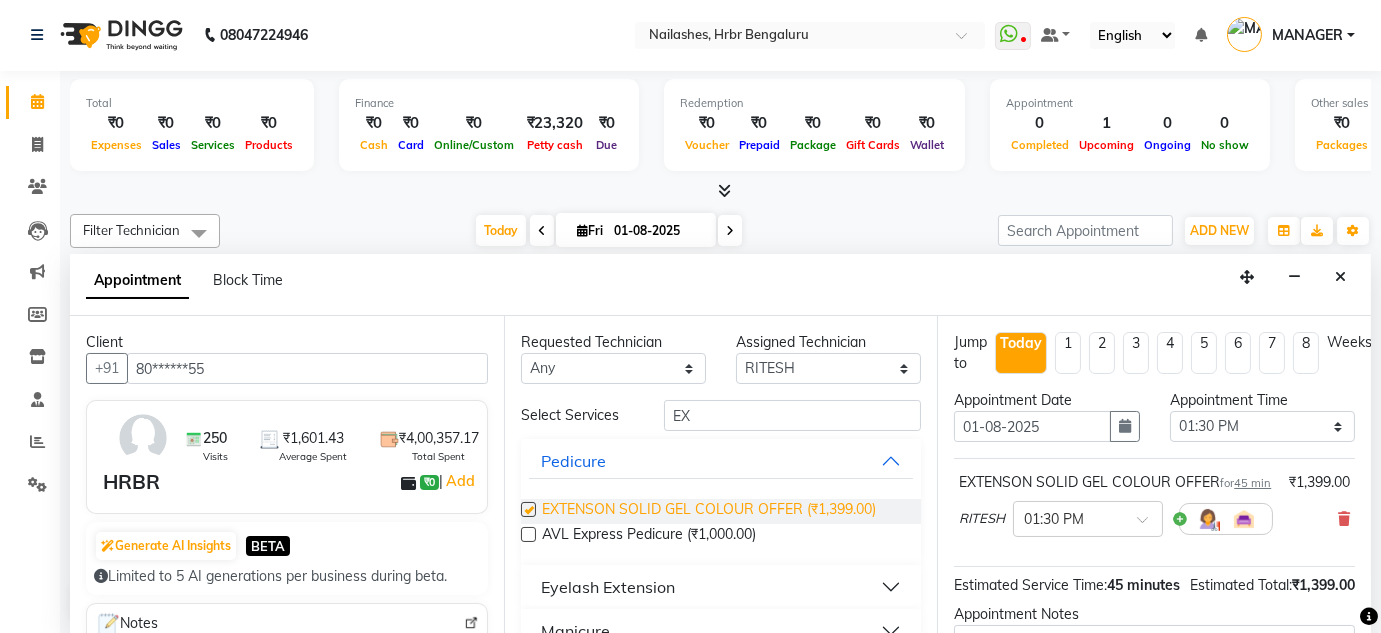 checkbox on "false" 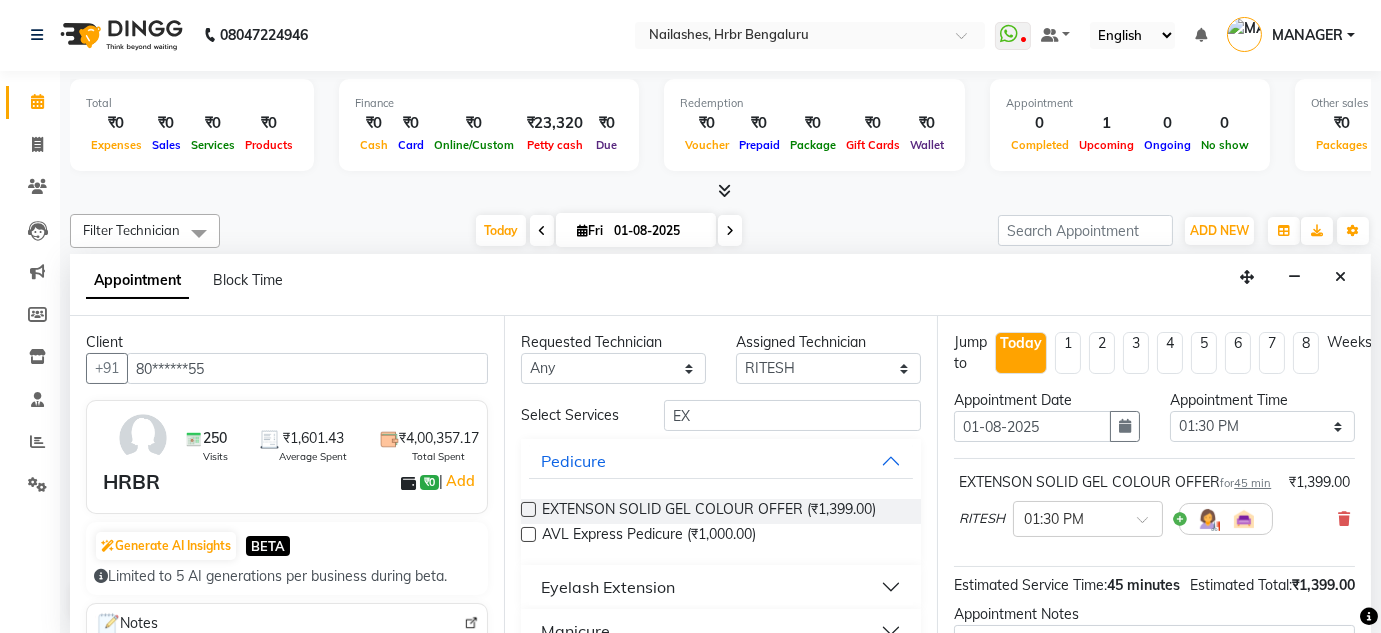 scroll, scrollTop: 249, scrollLeft: 0, axis: vertical 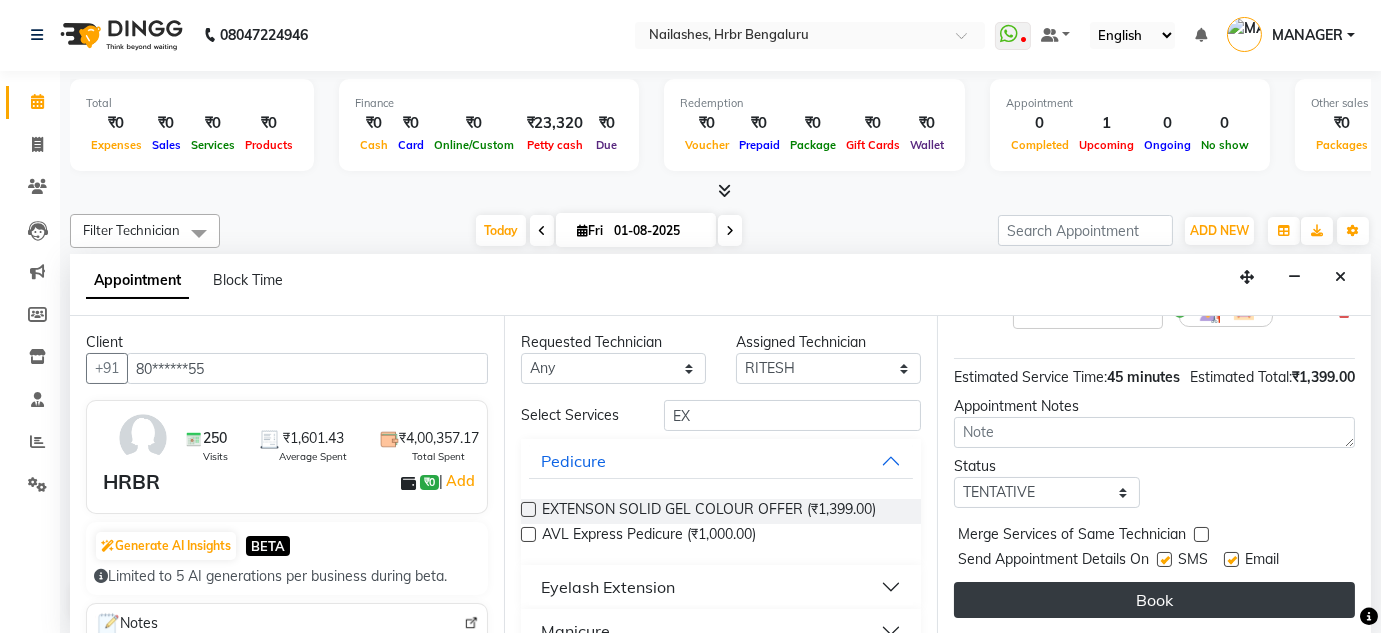 click on "Book" at bounding box center [1154, 600] 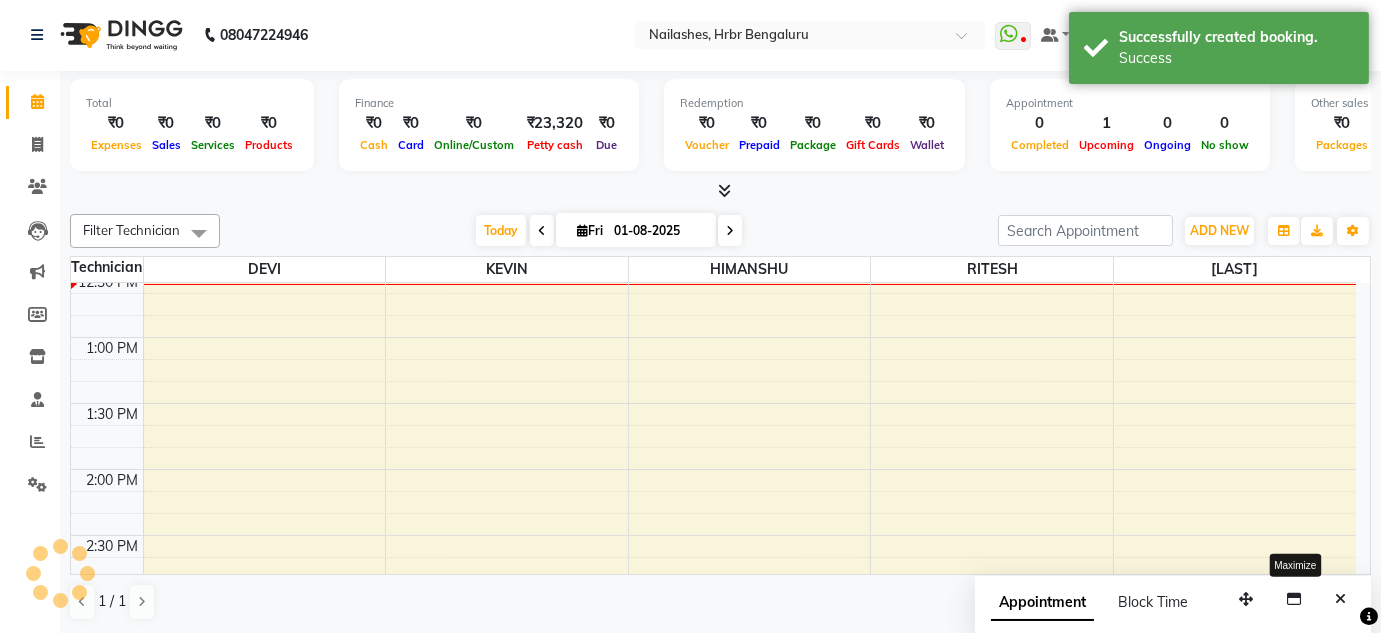 scroll, scrollTop: 0, scrollLeft: 0, axis: both 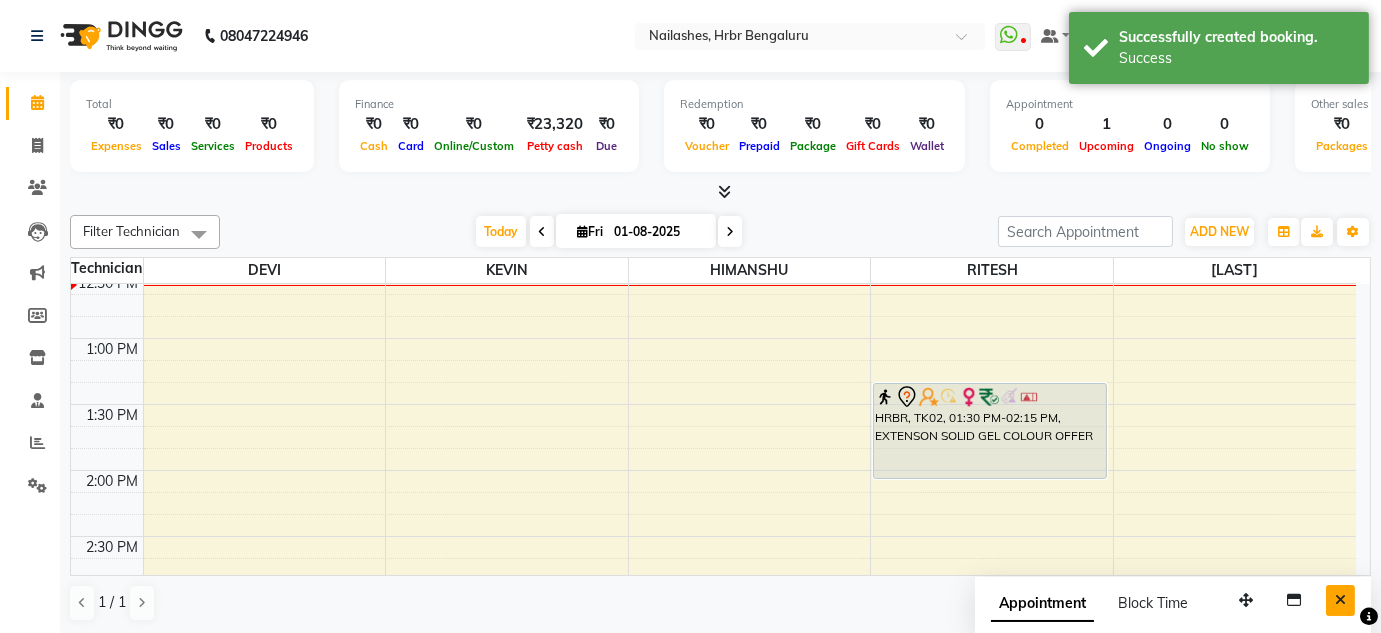 click at bounding box center (1340, 600) 